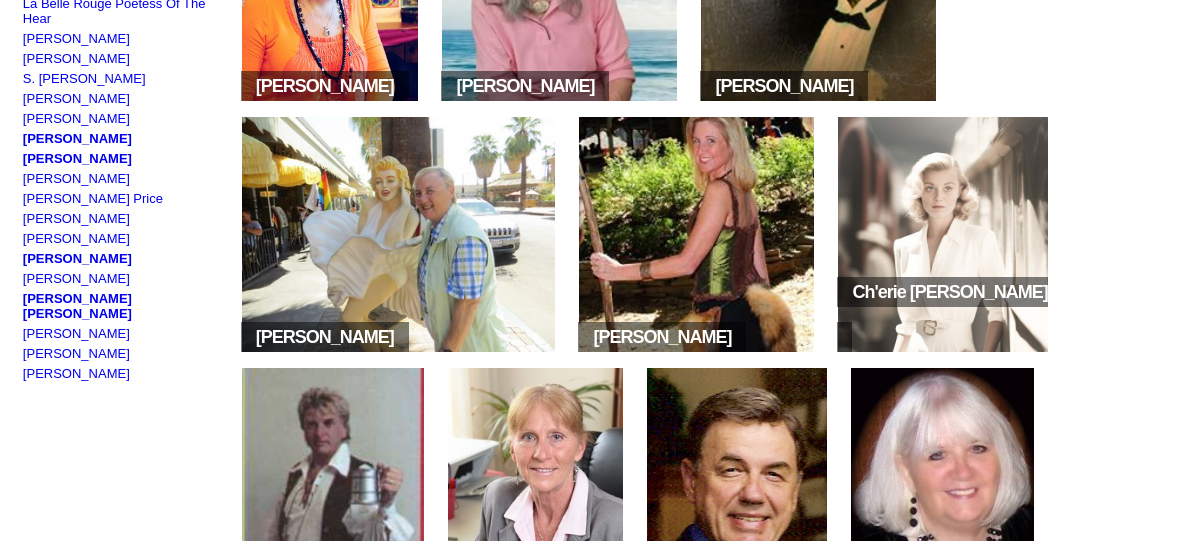 scroll, scrollTop: 1716, scrollLeft: 0, axis: vertical 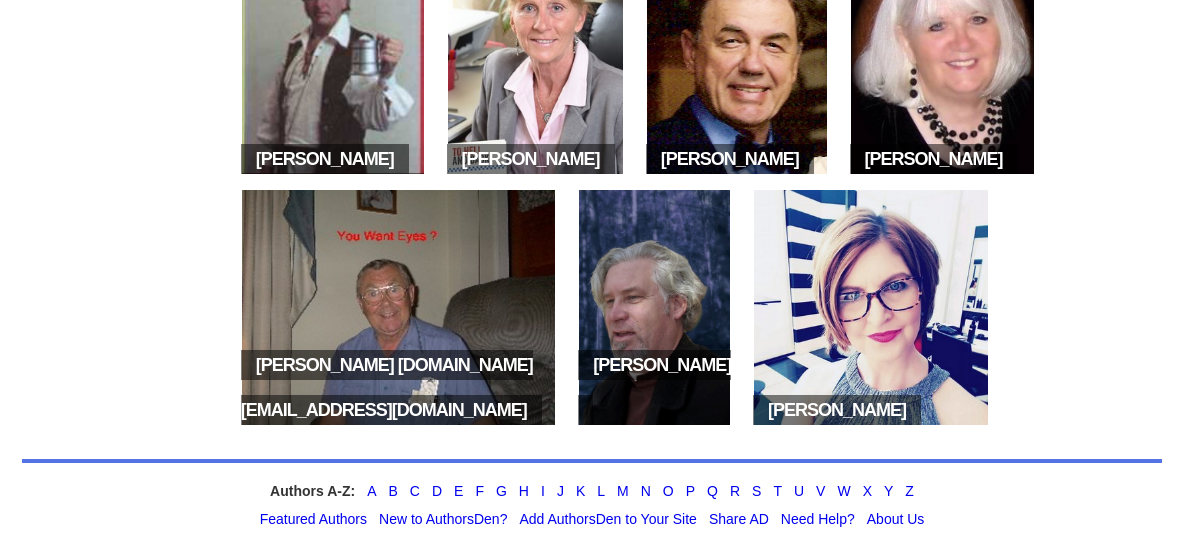 click at bounding box center (654, 307) 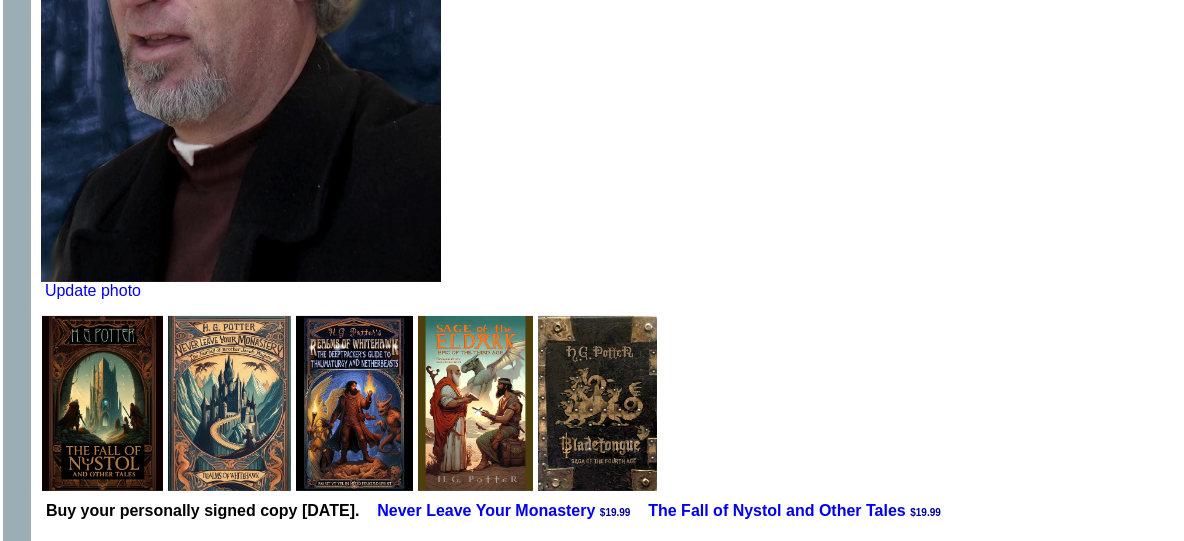 scroll, scrollTop: 536, scrollLeft: 0, axis: vertical 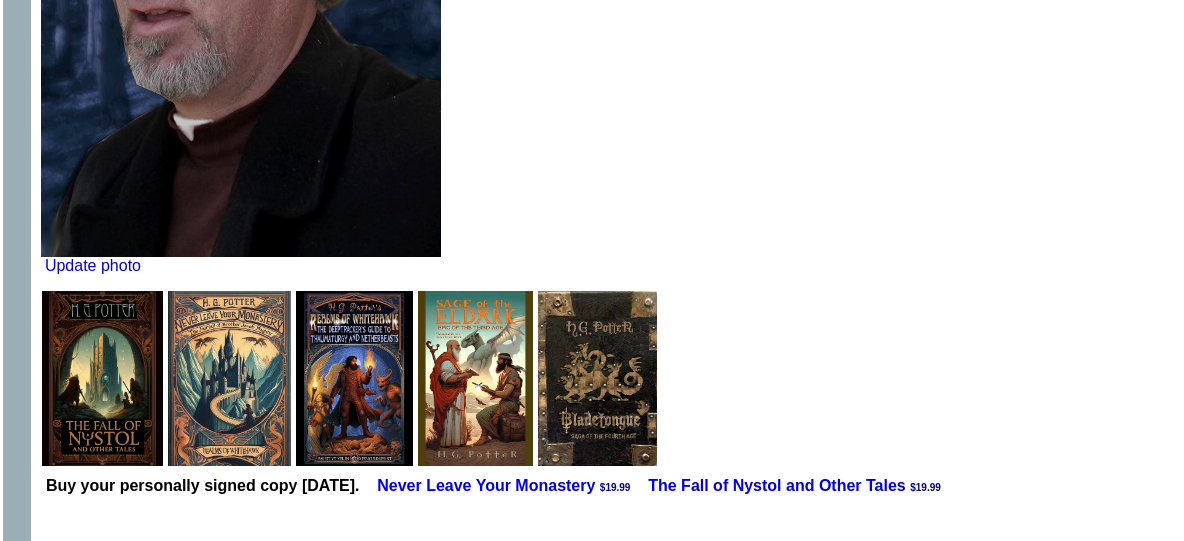 click at bounding box center (229, 378) 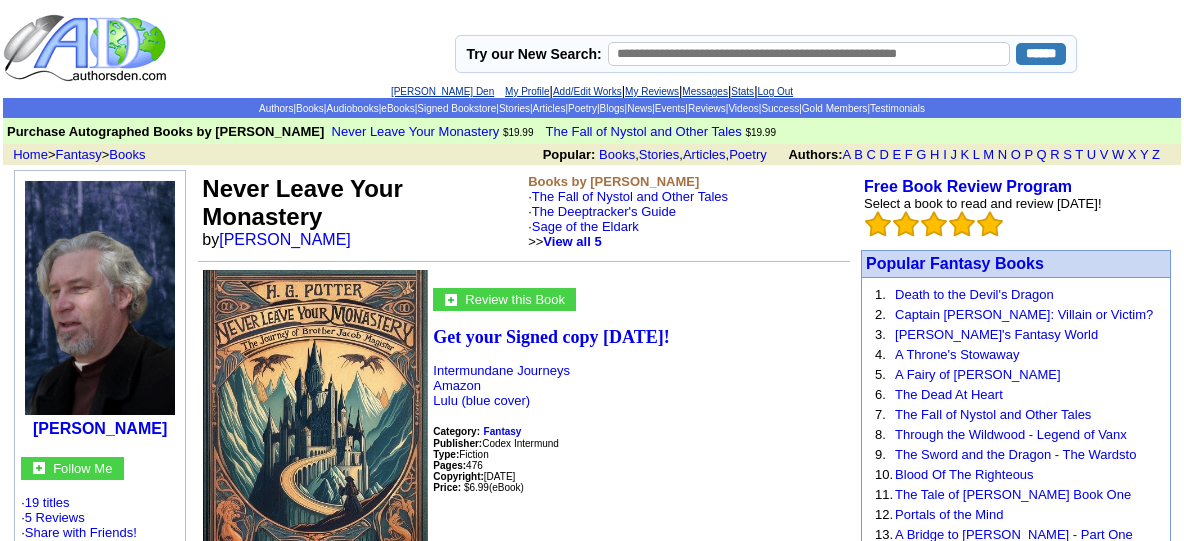 scroll, scrollTop: 0, scrollLeft: 0, axis: both 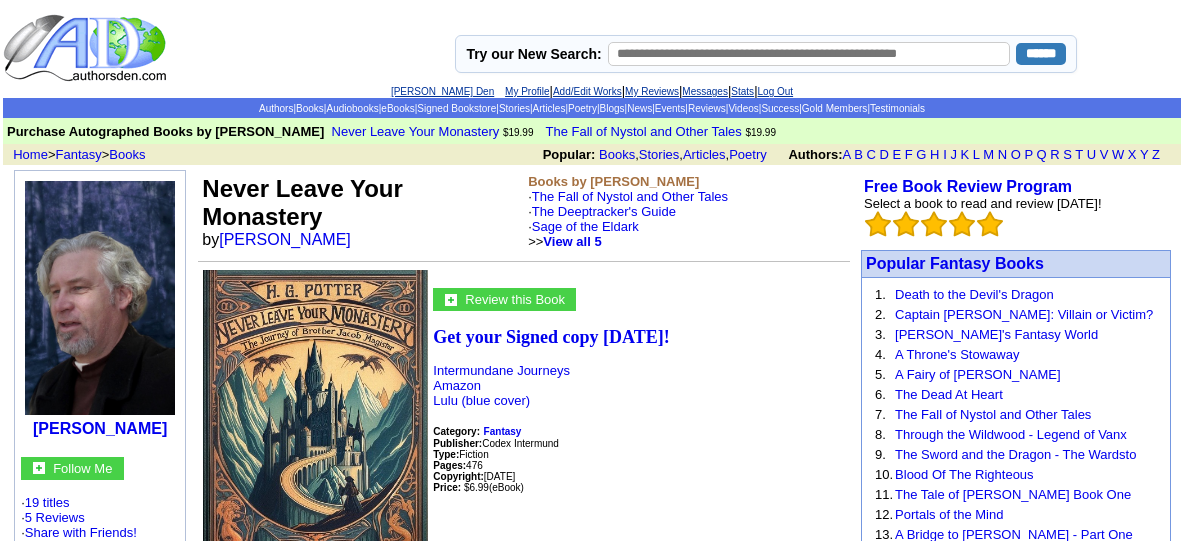 click on "[PERSON_NAME] Den" at bounding box center (442, 91) 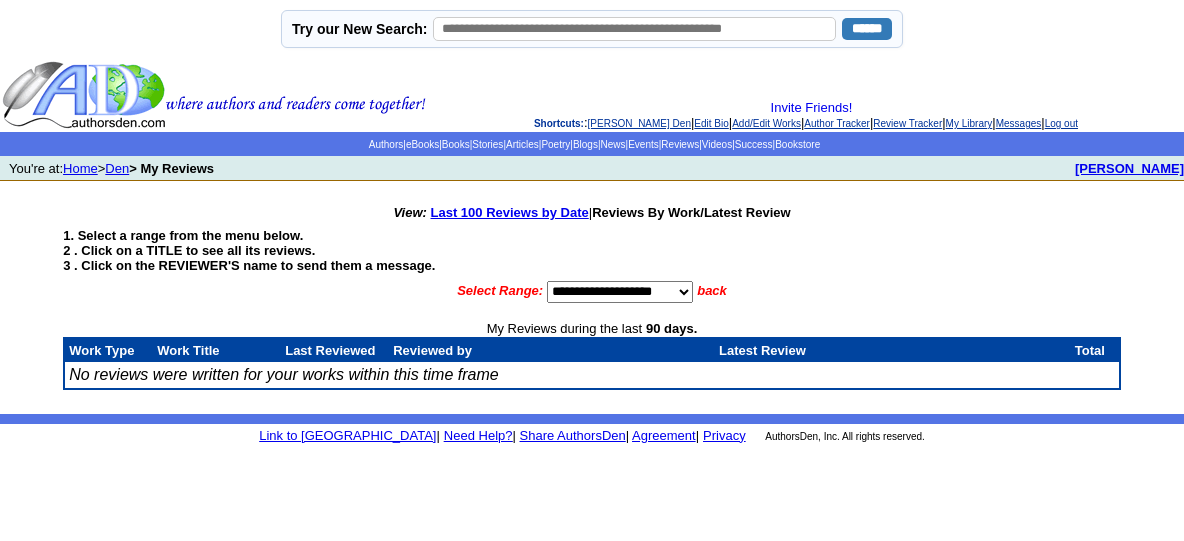scroll, scrollTop: 0, scrollLeft: 0, axis: both 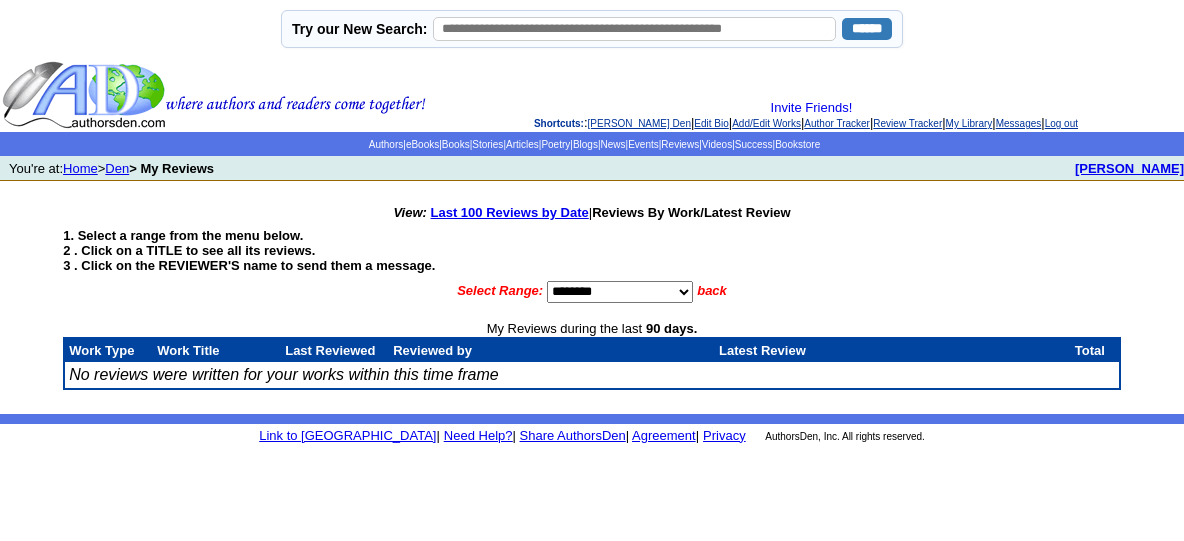 click on "******" at bounding box center (0, 0) 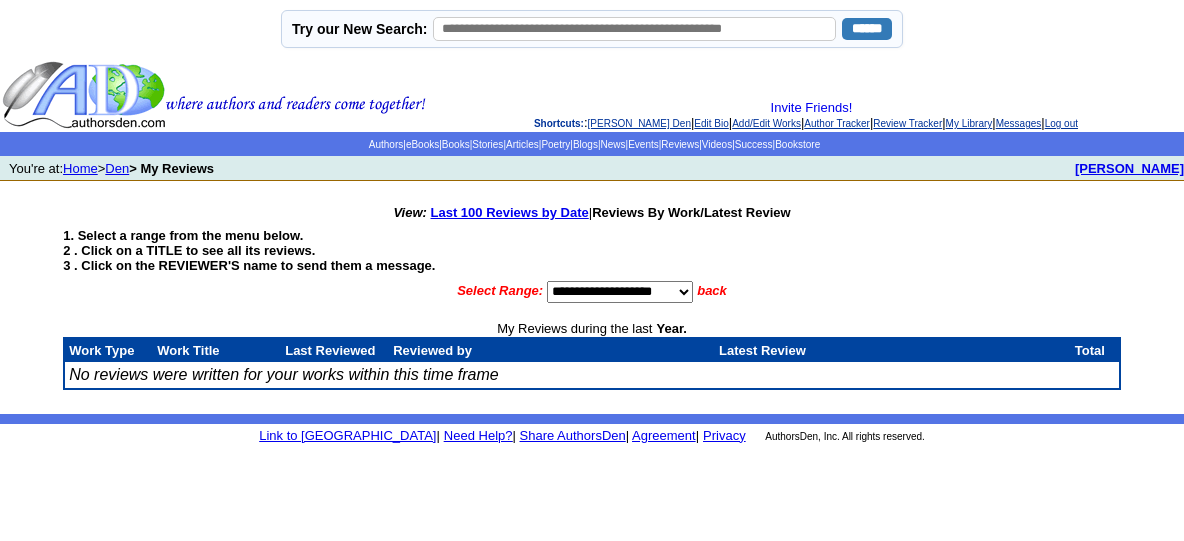 scroll, scrollTop: 0, scrollLeft: 0, axis: both 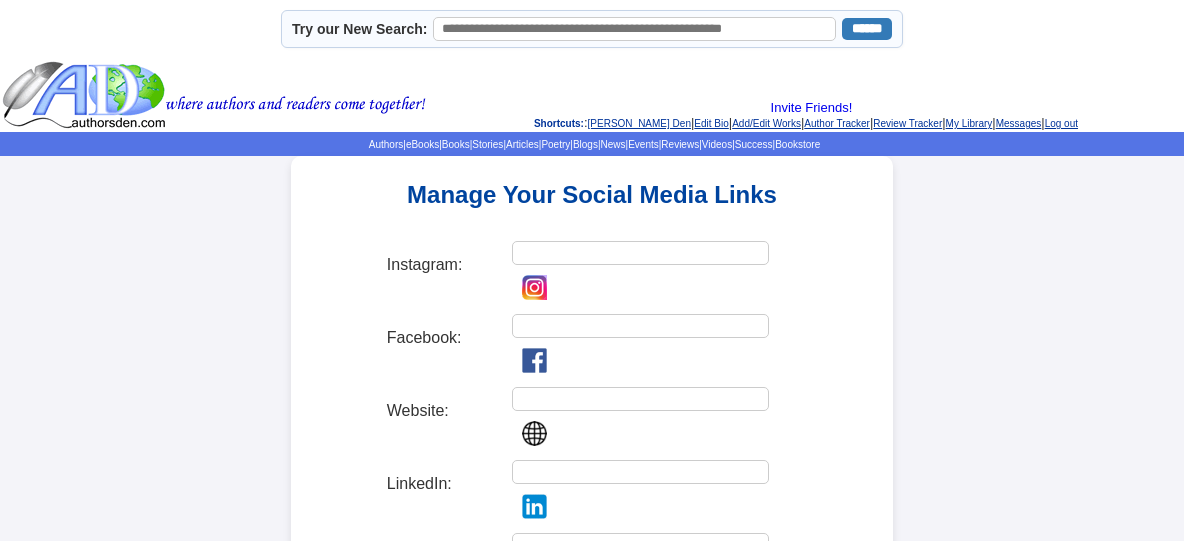 click at bounding box center (640, 253) 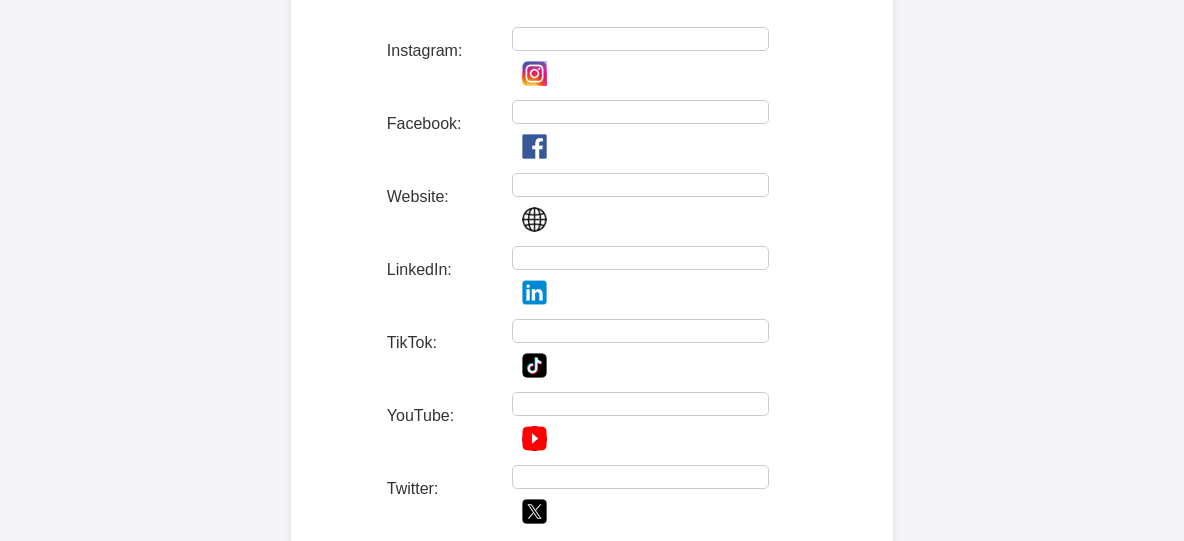 scroll, scrollTop: 328, scrollLeft: 0, axis: vertical 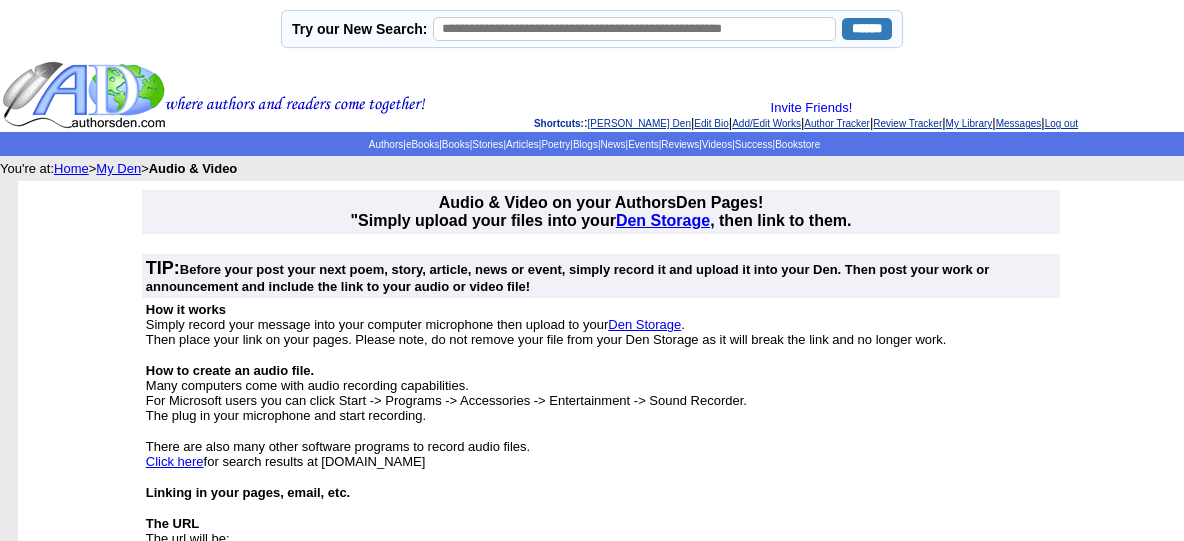 click on "Den Storage" at bounding box center [663, 220] 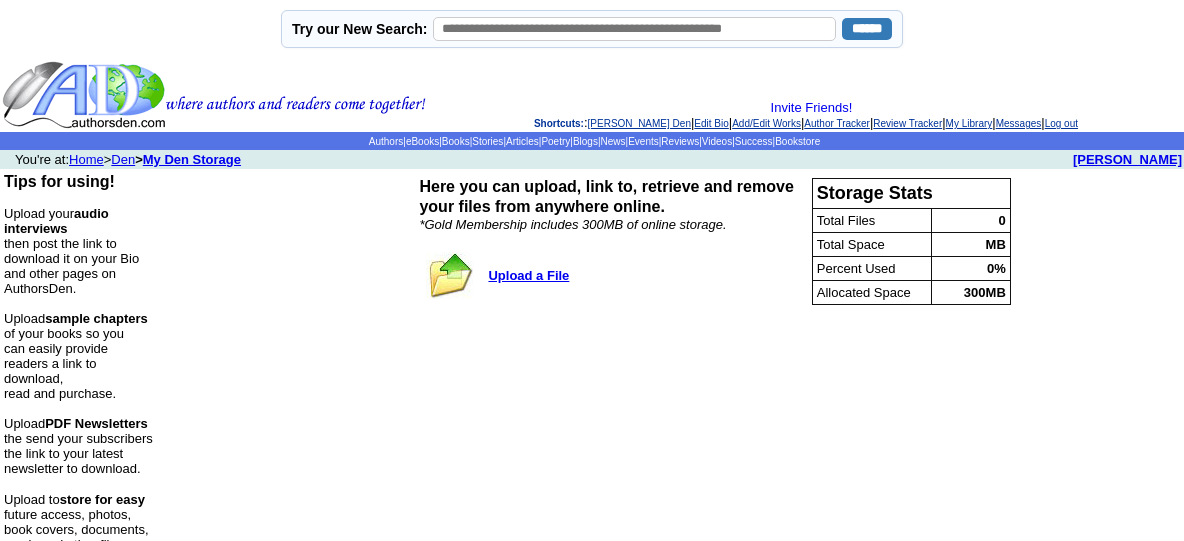 scroll, scrollTop: 0, scrollLeft: 0, axis: both 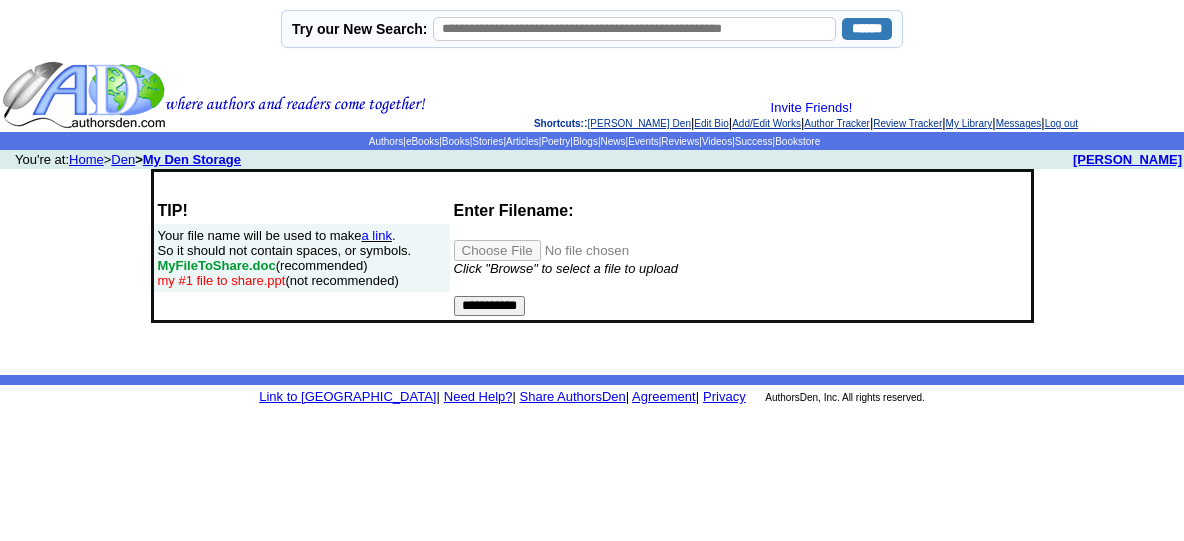 click on "Click "Browse" to select a file to upload" at bounding box center (566, 268) 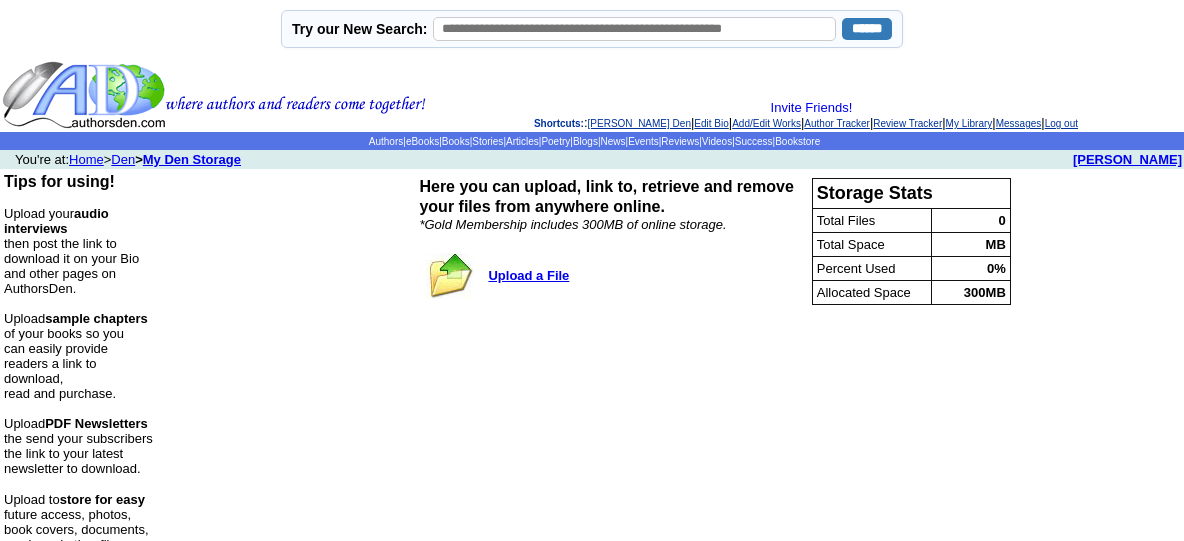 scroll, scrollTop: 0, scrollLeft: 0, axis: both 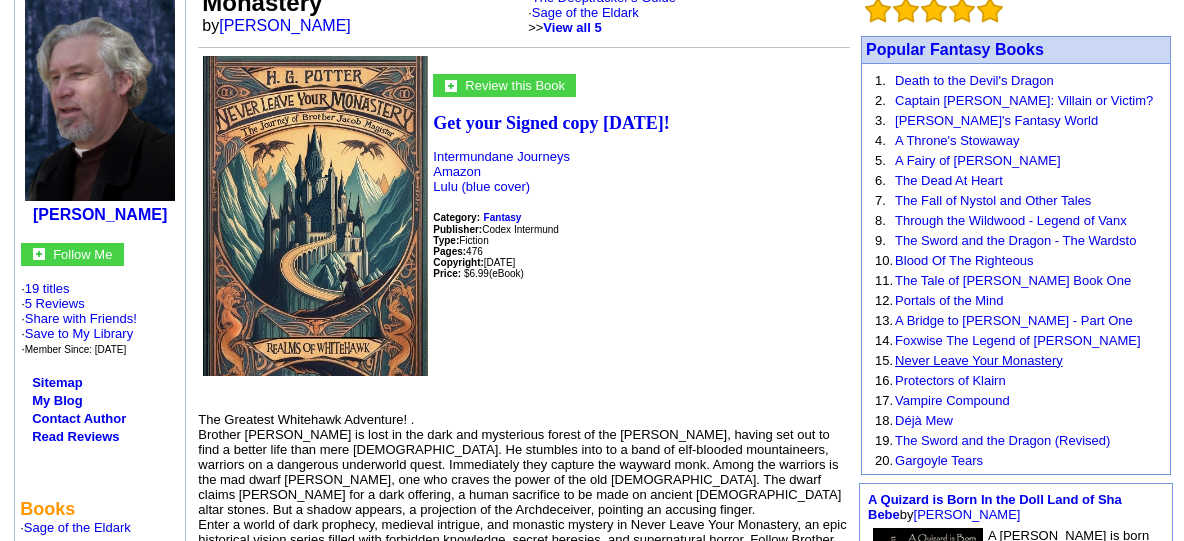 click on "Never Leave Your Monastery" at bounding box center [979, 360] 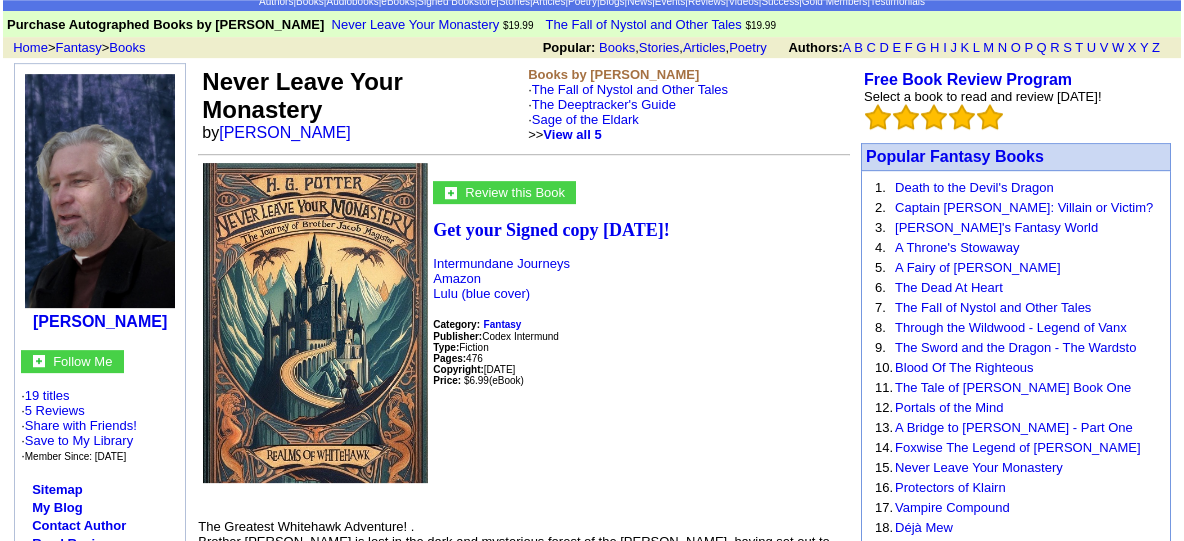 scroll, scrollTop: 0, scrollLeft: 0, axis: both 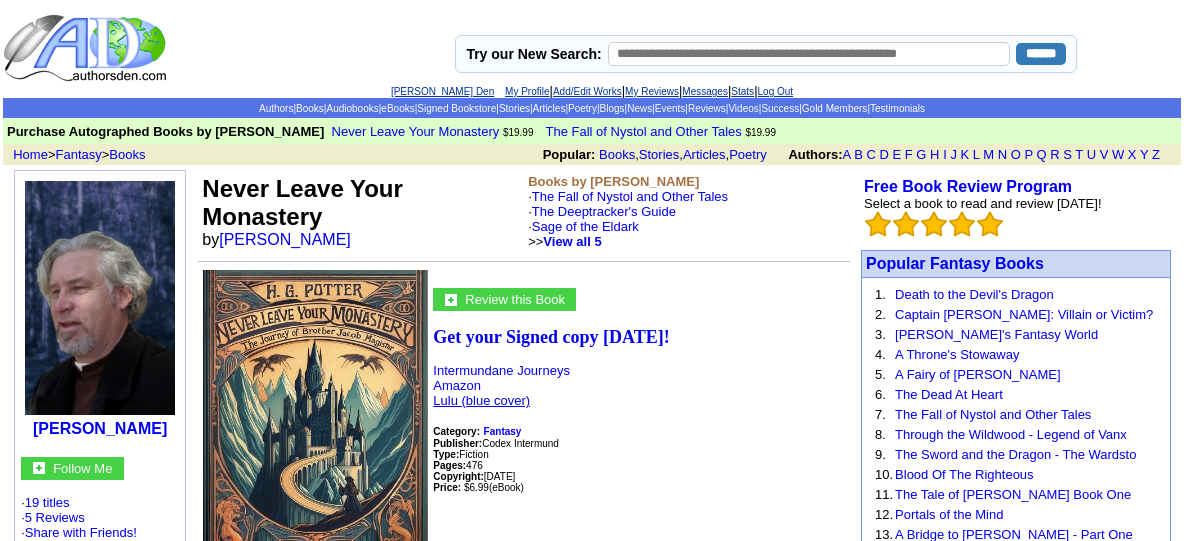 click on "Lulu (blue cover)" at bounding box center (481, 400) 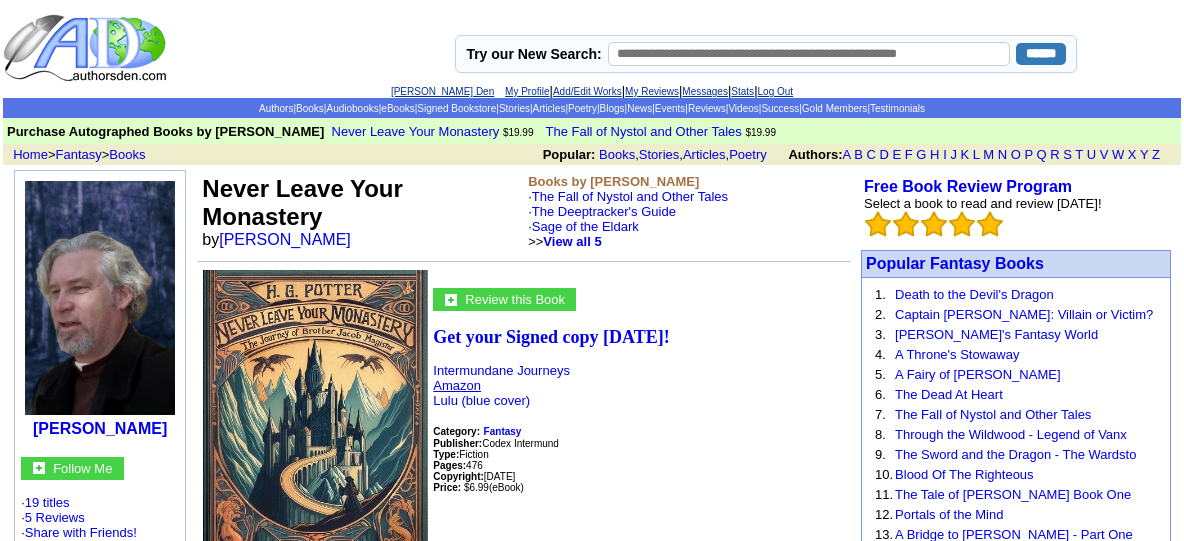 click on "Amazon" at bounding box center (457, 385) 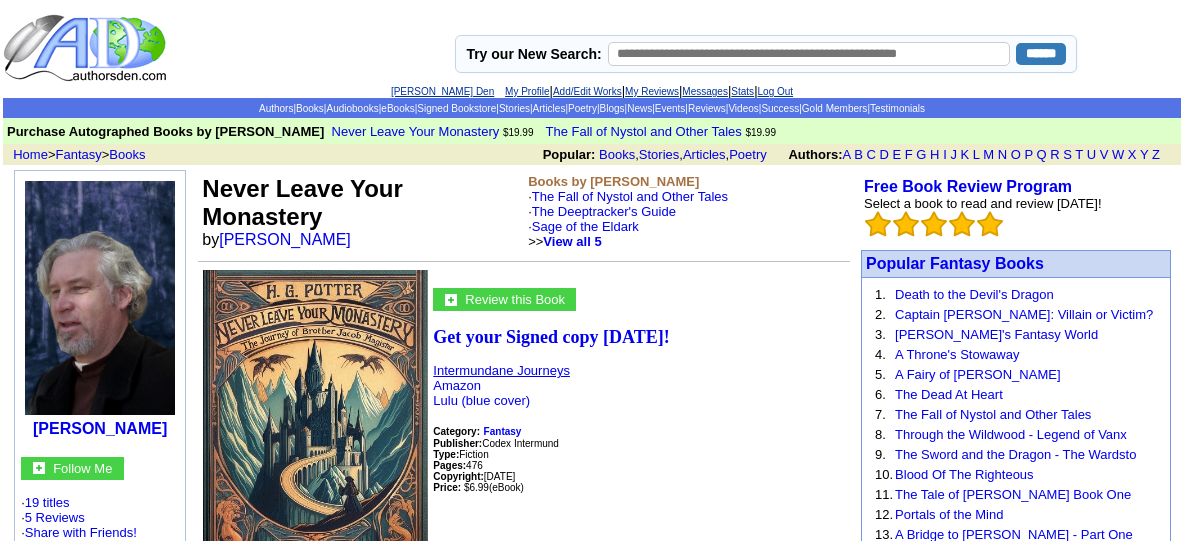 click on "Intermundane Journeys" at bounding box center (501, 370) 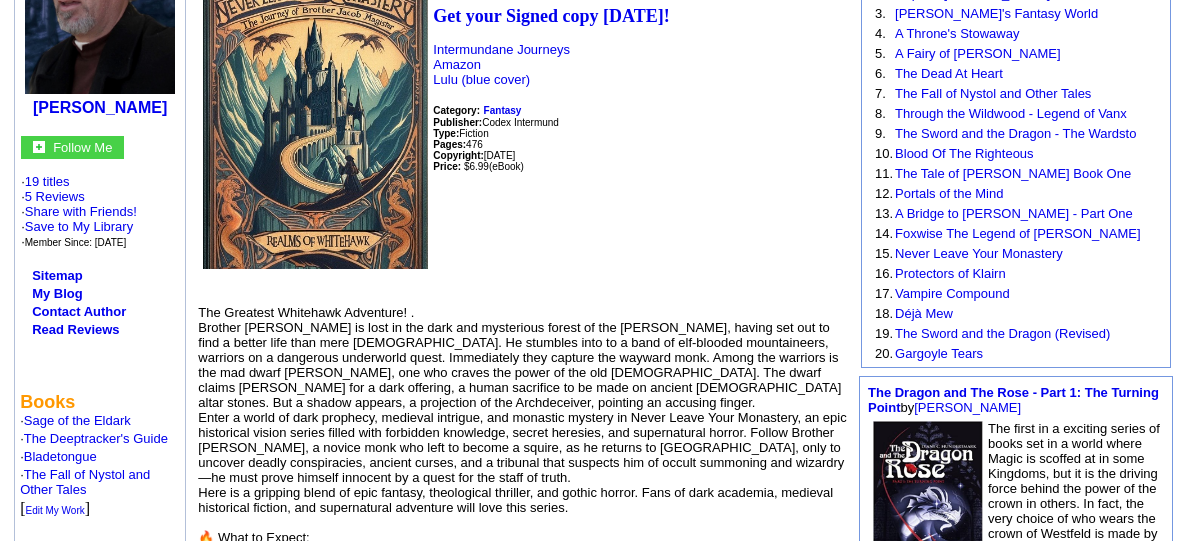 scroll, scrollTop: 0, scrollLeft: 0, axis: both 